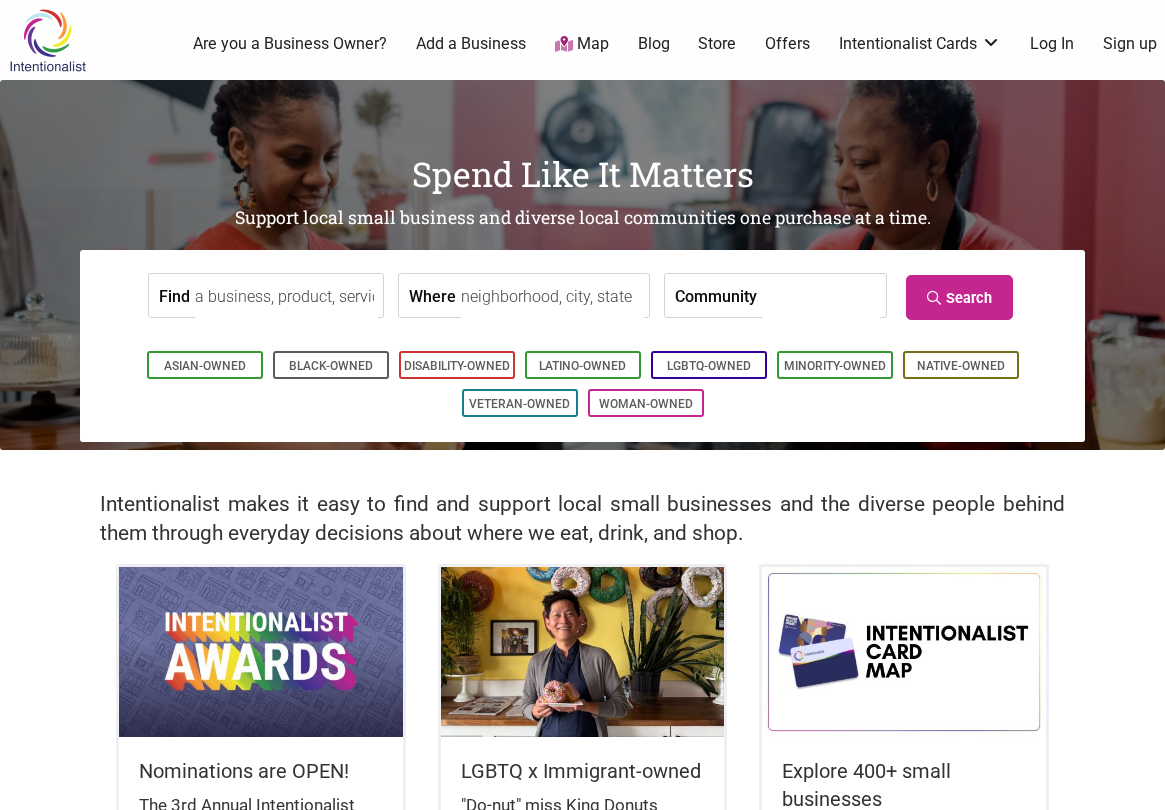 scroll, scrollTop: 0, scrollLeft: 0, axis: both 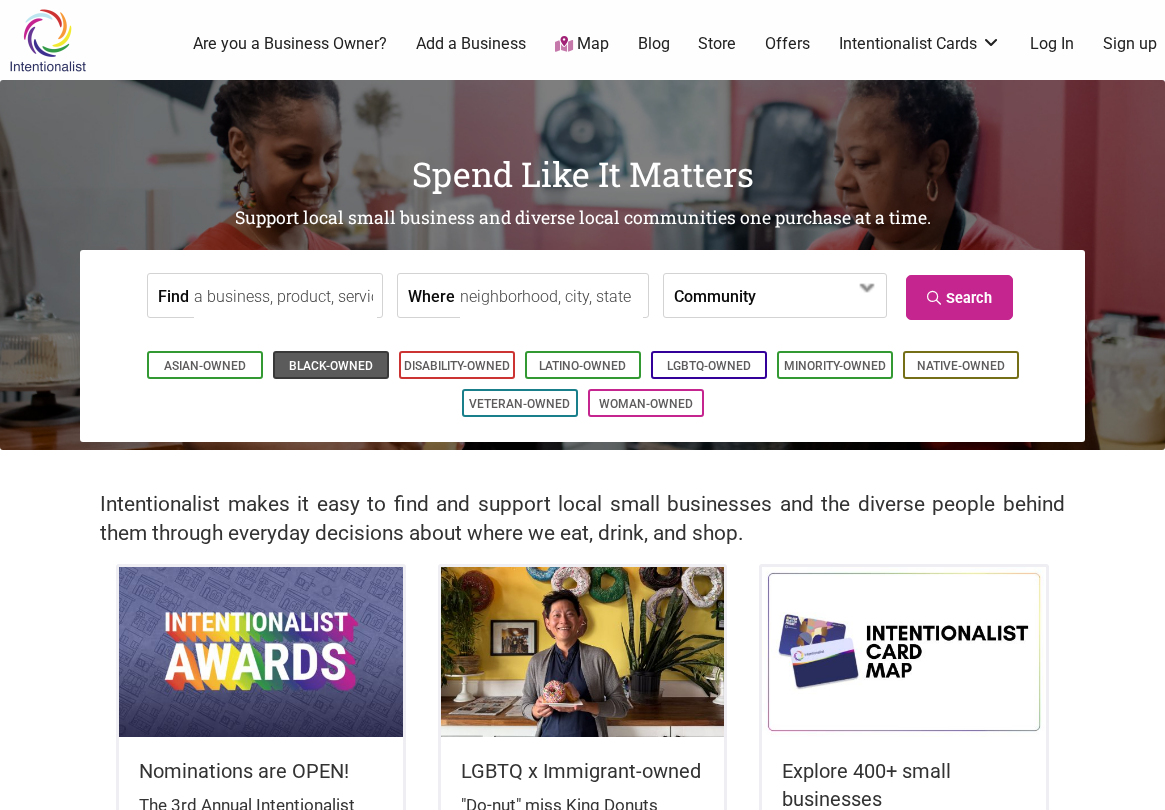 click on "Black-Owned" at bounding box center (331, 366) 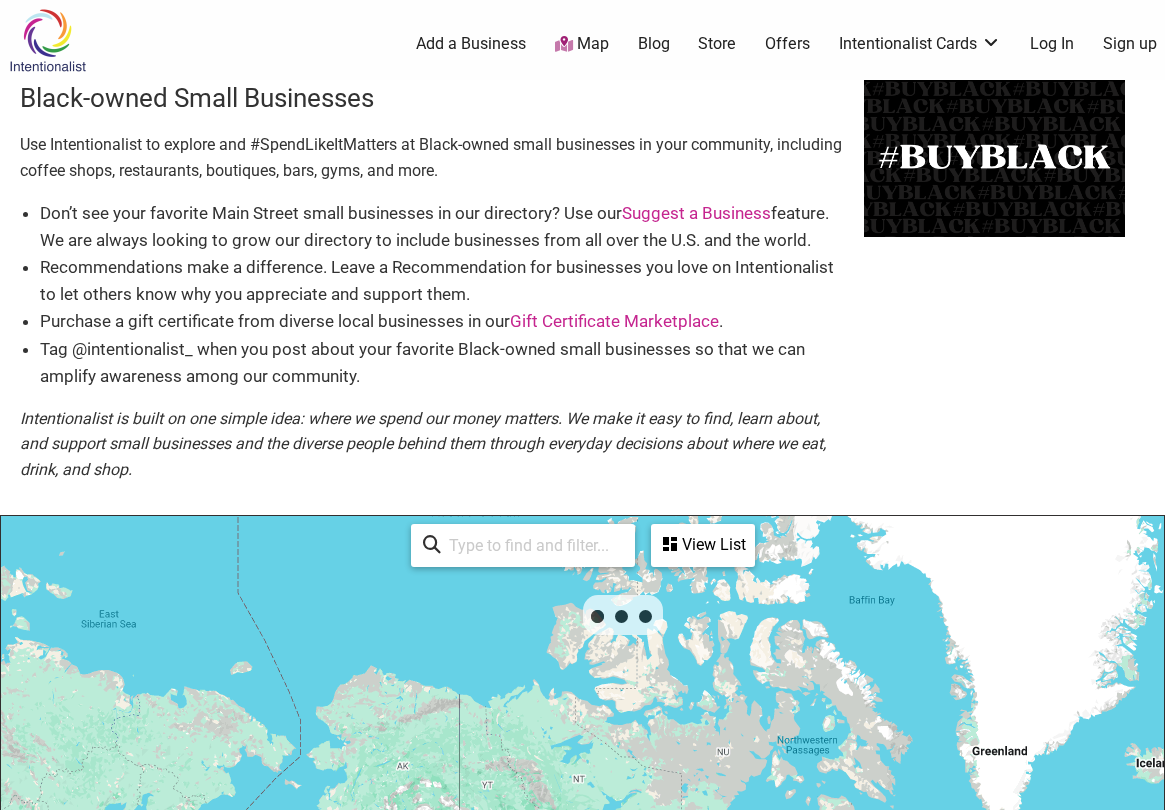 scroll, scrollTop: 500, scrollLeft: 0, axis: vertical 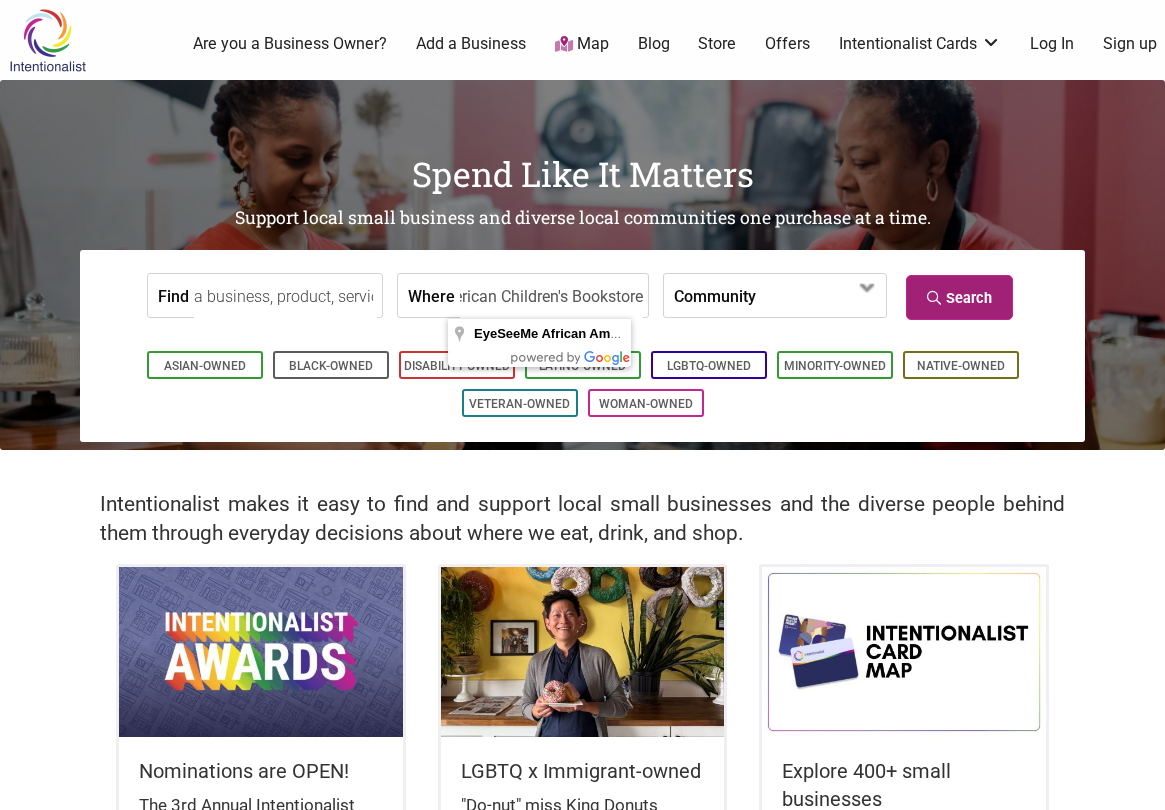 type on "EyeSeeMe African American Children's Bookstore" 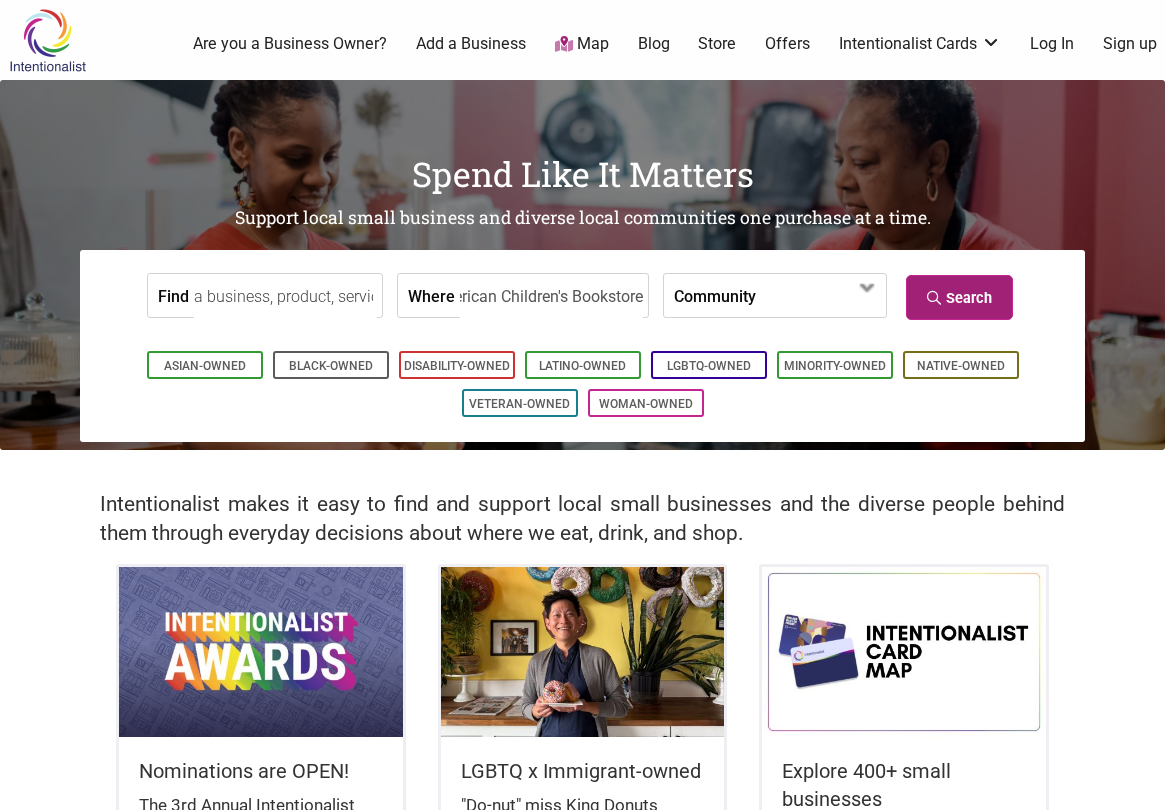 scroll, scrollTop: 0, scrollLeft: 0, axis: both 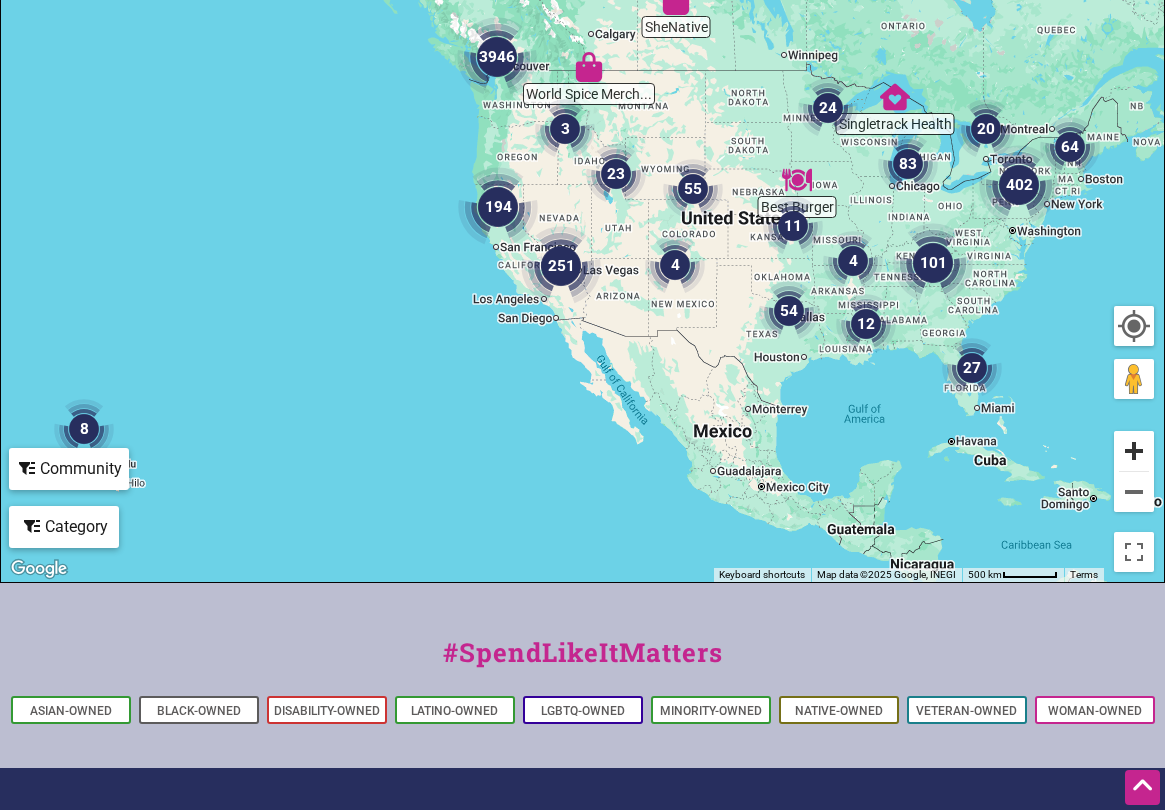 click at bounding box center (1134, 451) 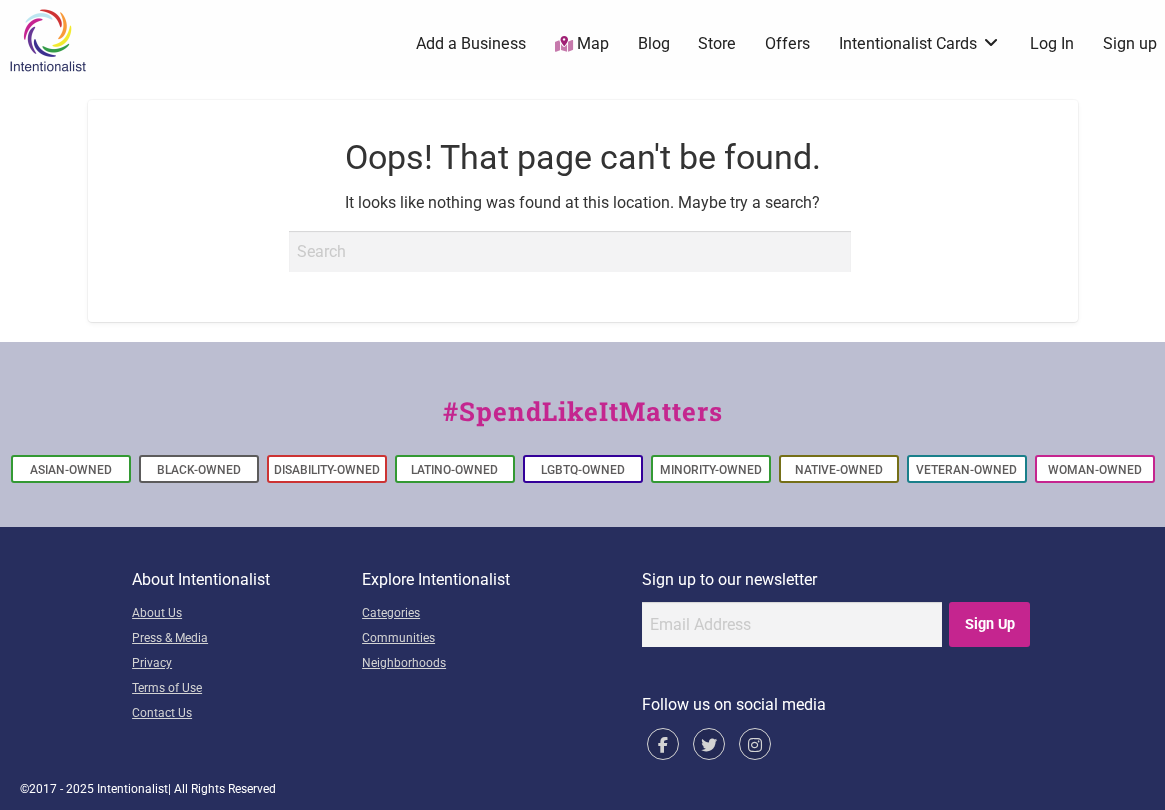 scroll, scrollTop: 0, scrollLeft: 0, axis: both 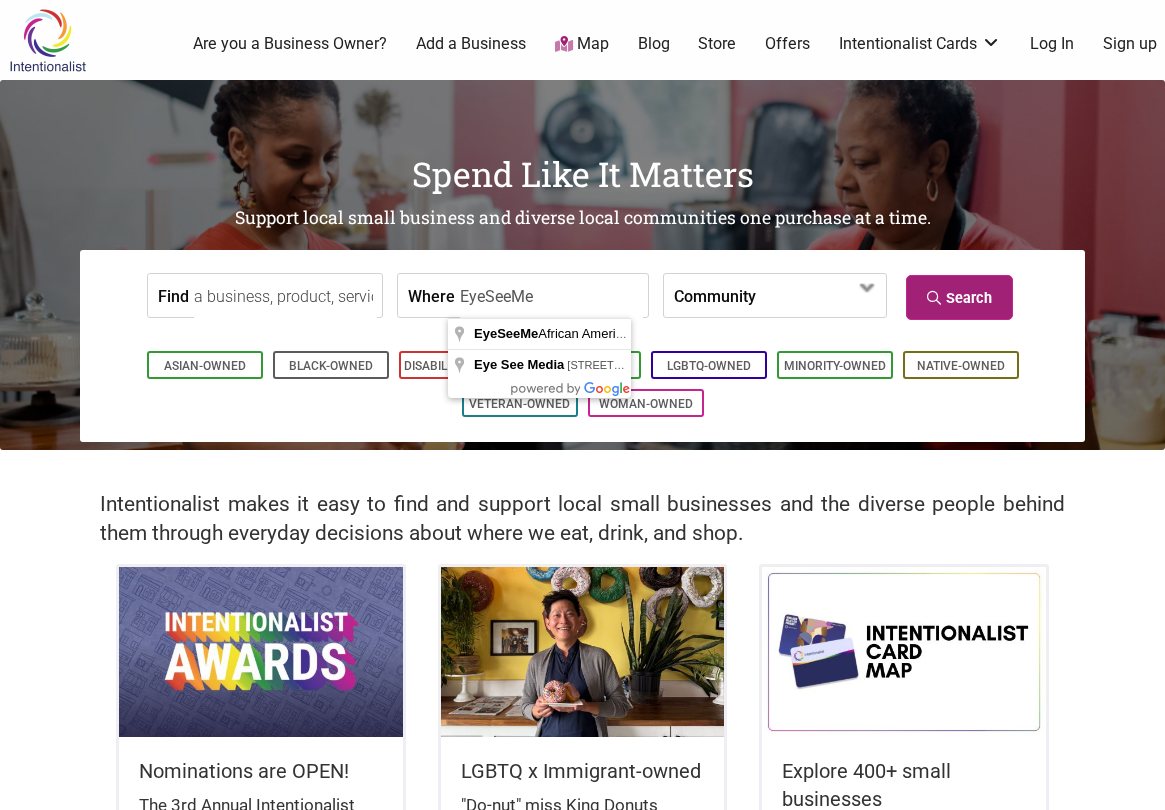 type on "EyeSeeMe" 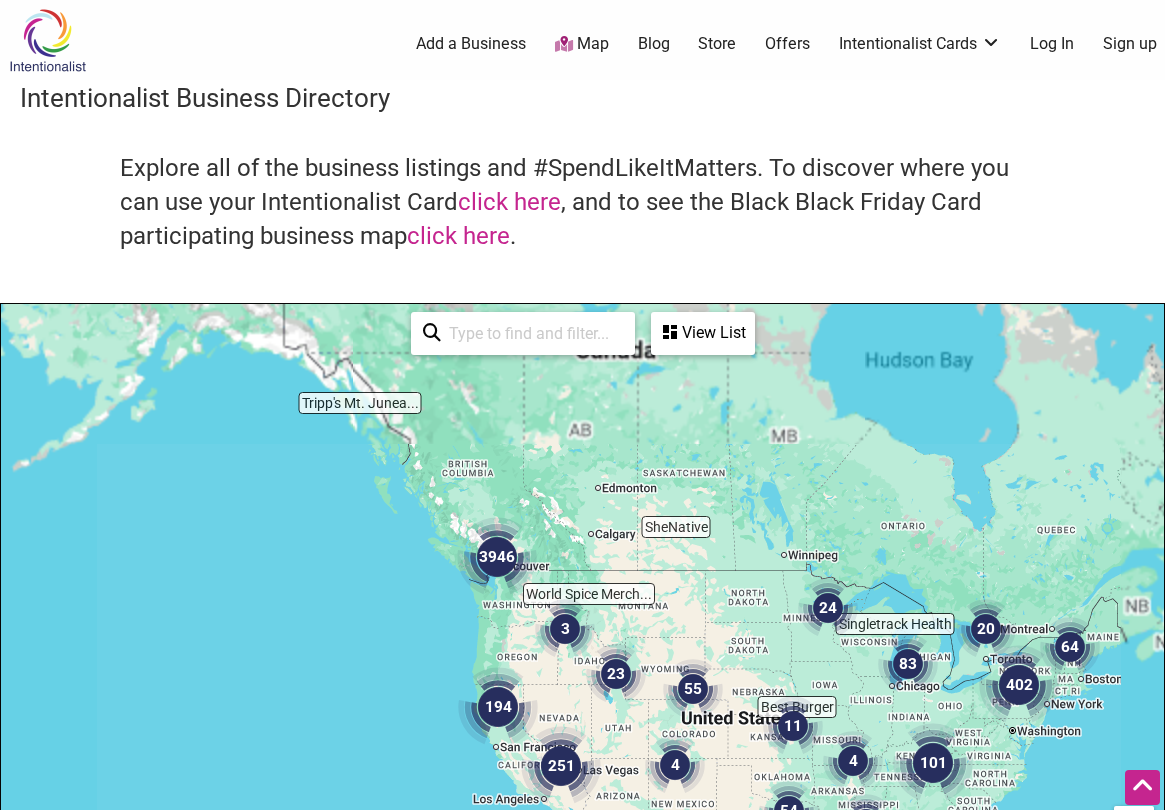 scroll, scrollTop: 500, scrollLeft: 0, axis: vertical 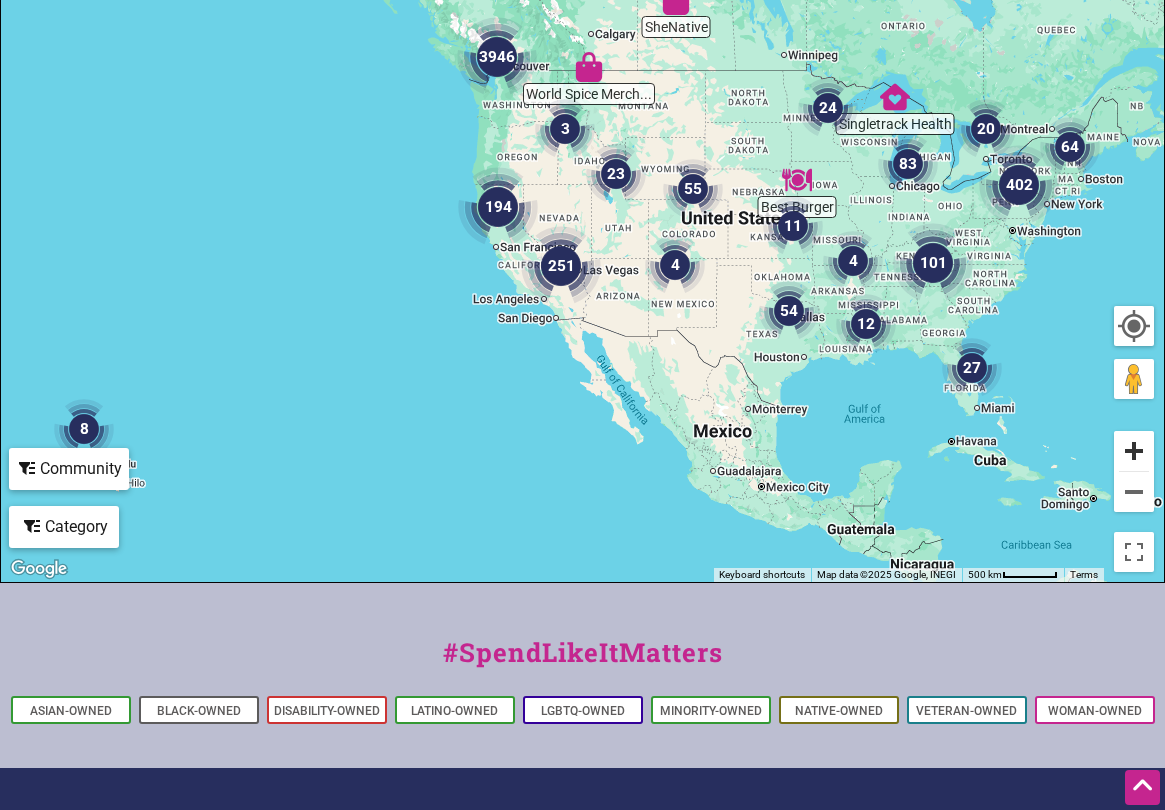 click at bounding box center [1134, 451] 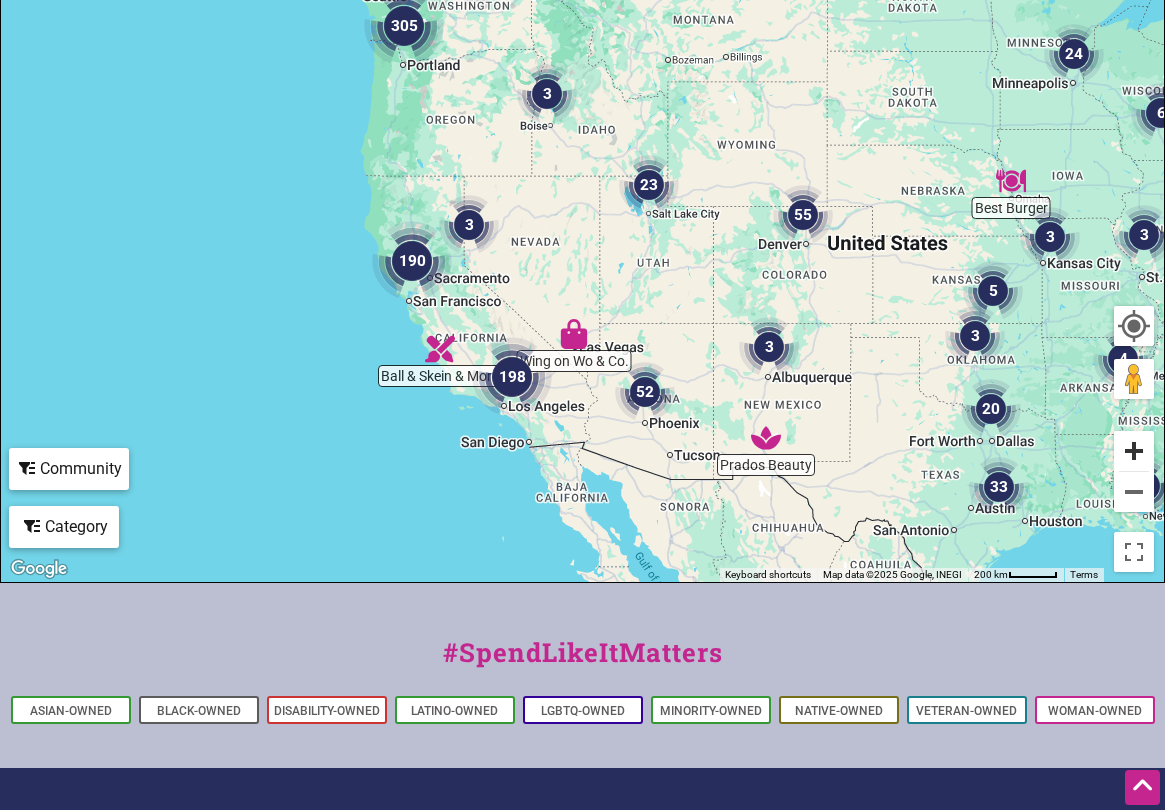 click at bounding box center (1134, 451) 